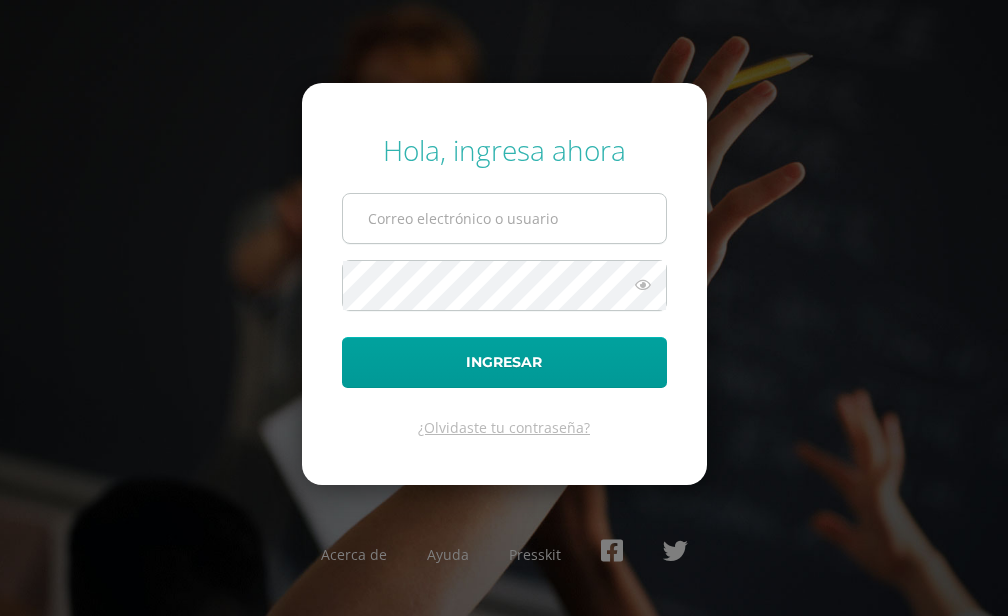 scroll, scrollTop: 0, scrollLeft: 0, axis: both 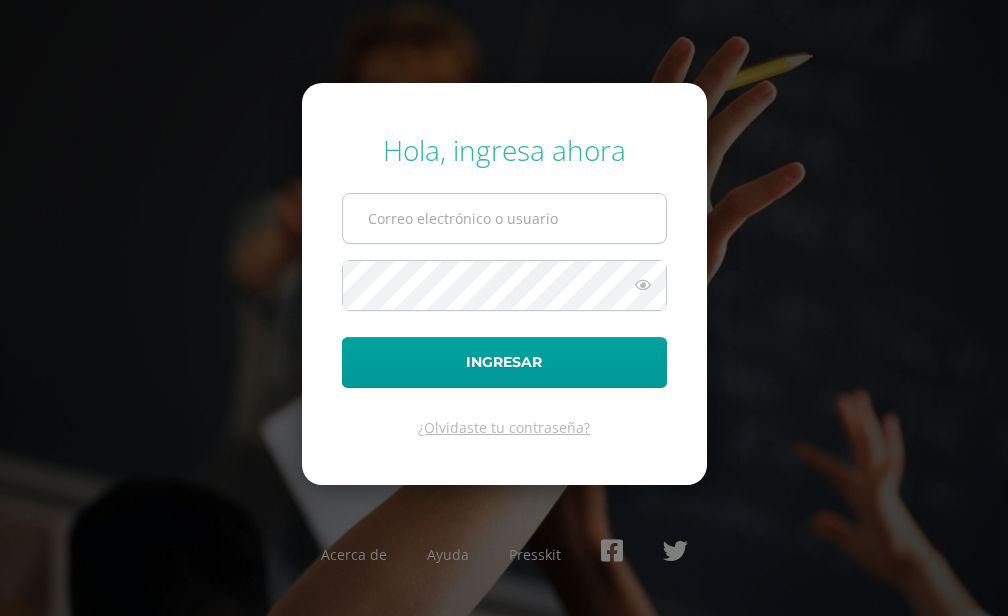 type on "rmontepeque14@colegioselshaddai.edu.gt" 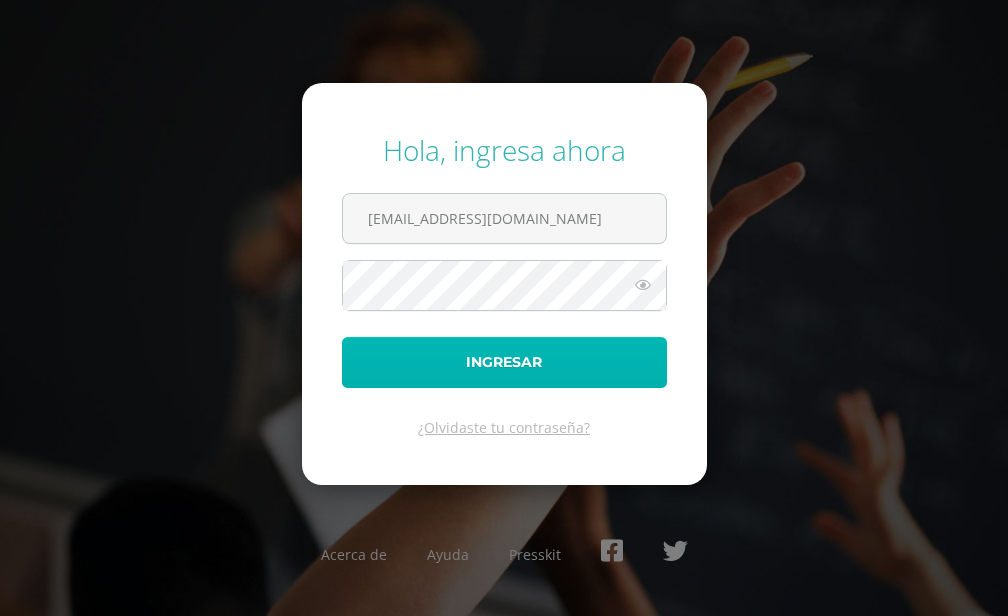click on "Ingresar" at bounding box center (504, 362) 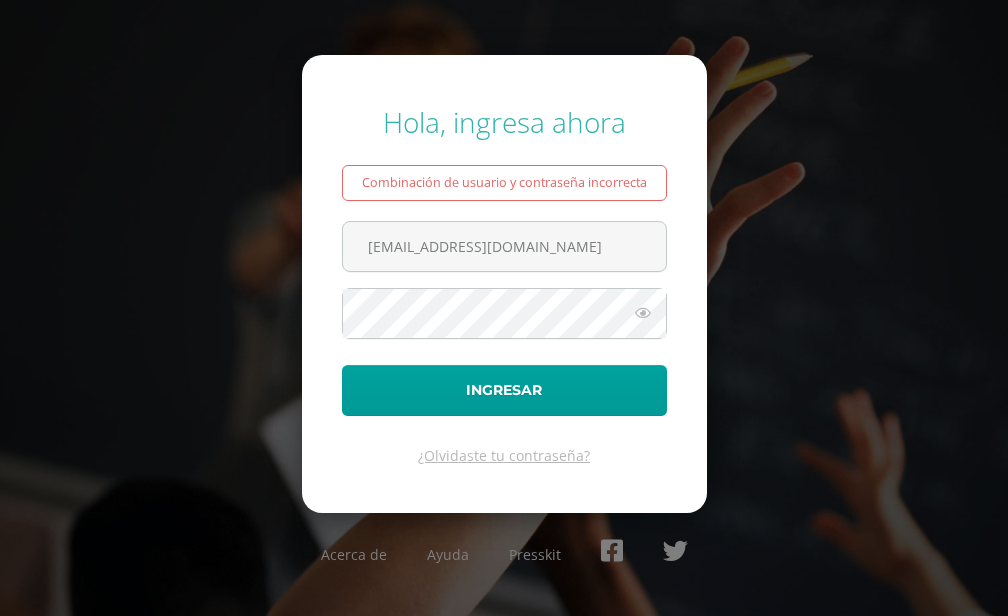 scroll, scrollTop: 0, scrollLeft: 0, axis: both 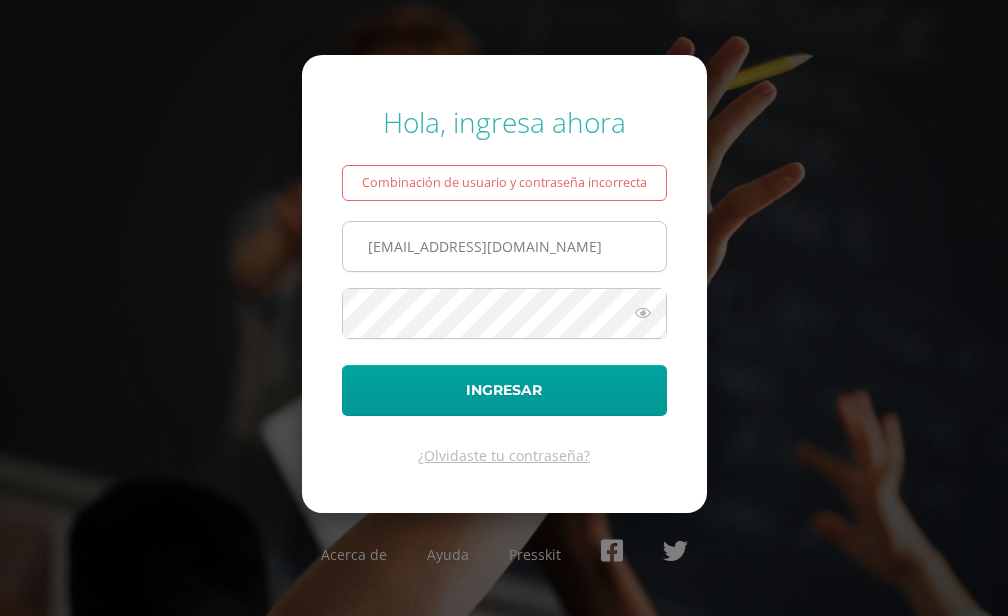 click on "rmontepeque14@colegioselshaddai.edu.gt" at bounding box center [504, 246] 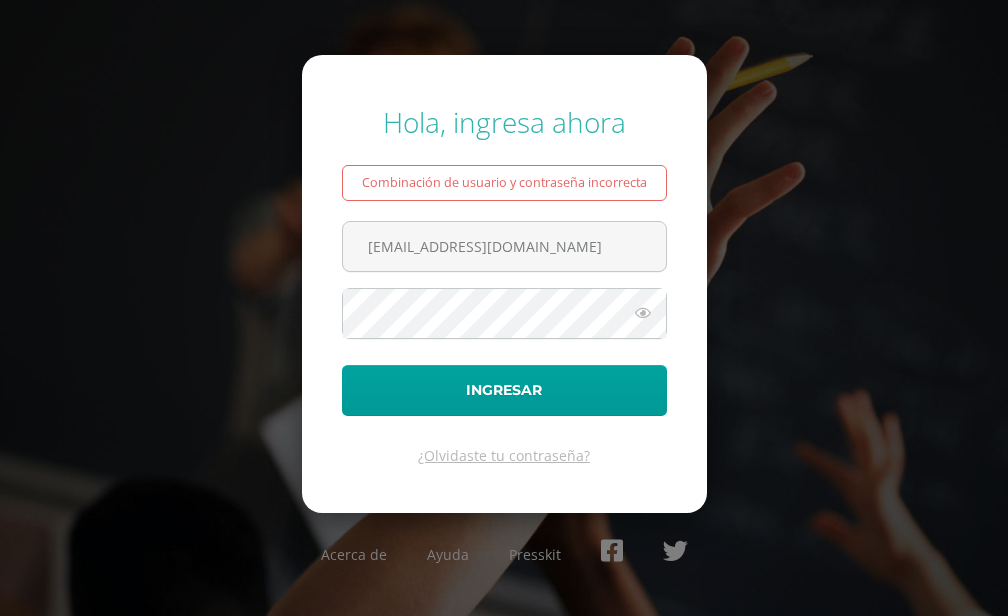 type on "rmontepeque16@colegioselshaddai.edu.gt" 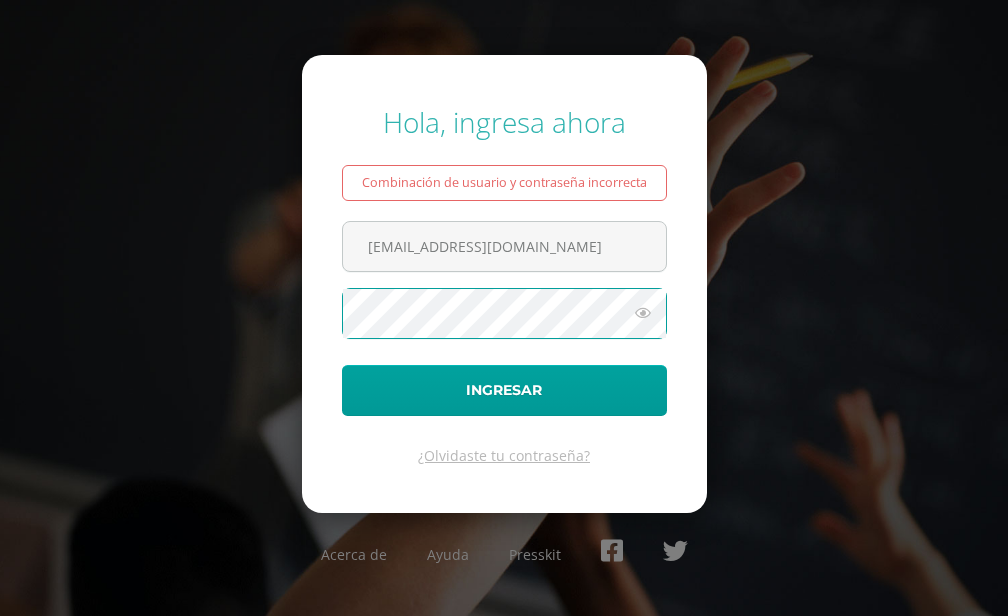 click on "Ingresar" at bounding box center [504, 390] 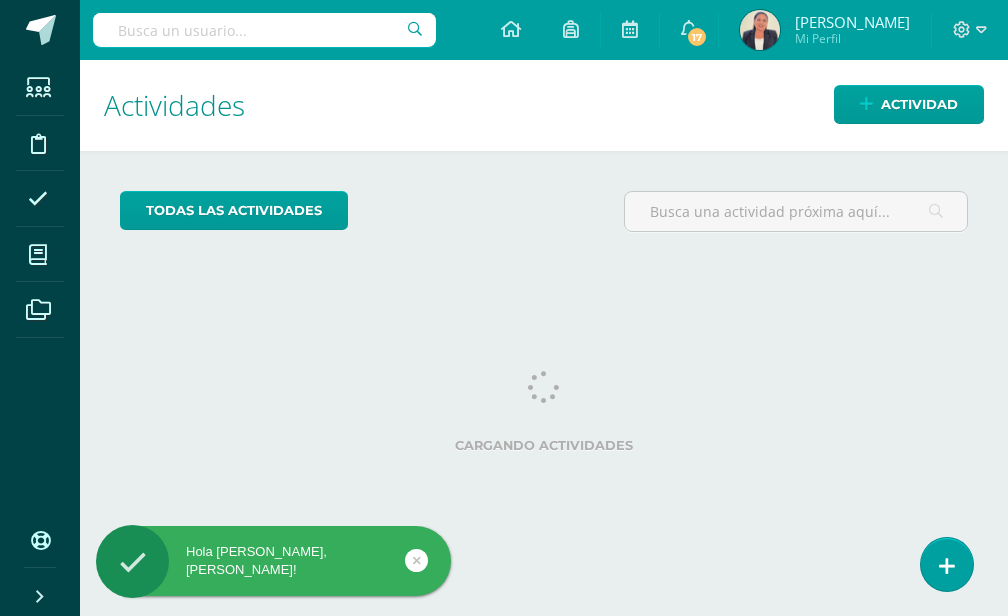 scroll, scrollTop: 0, scrollLeft: 0, axis: both 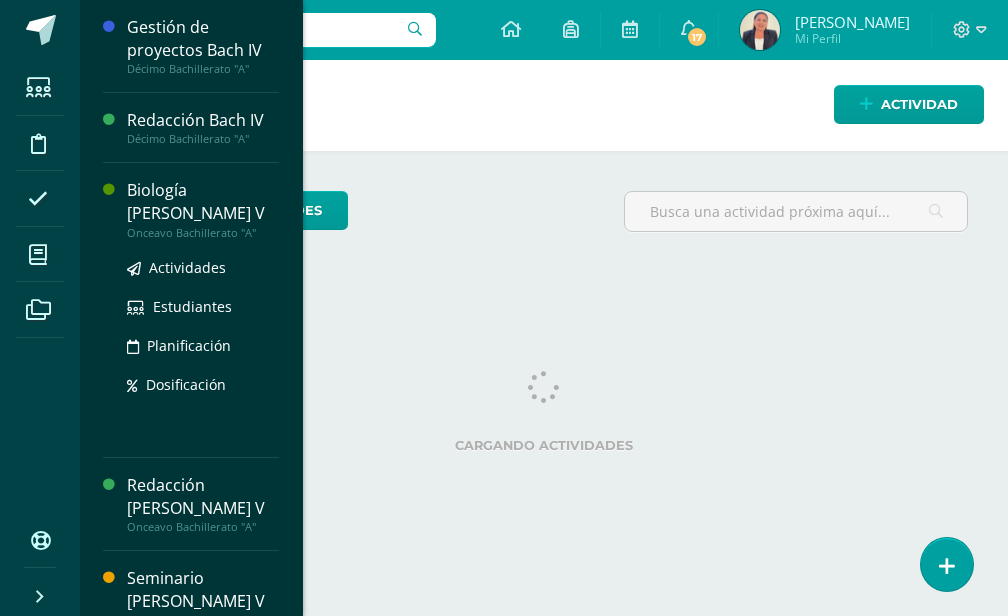 click on "Biología  [PERSON_NAME] V" at bounding box center (203, 202) 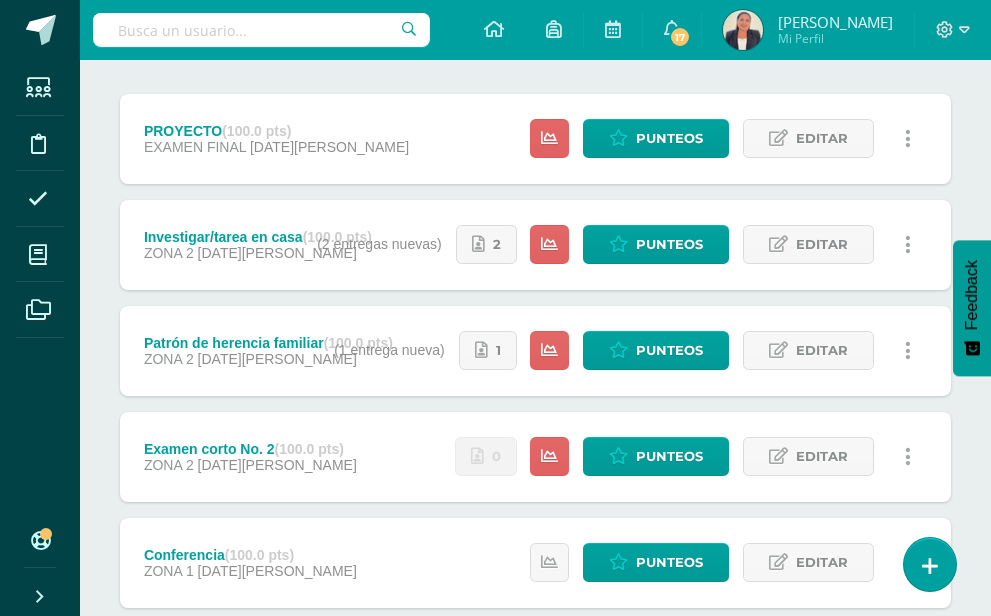 scroll, scrollTop: 277, scrollLeft: 0, axis: vertical 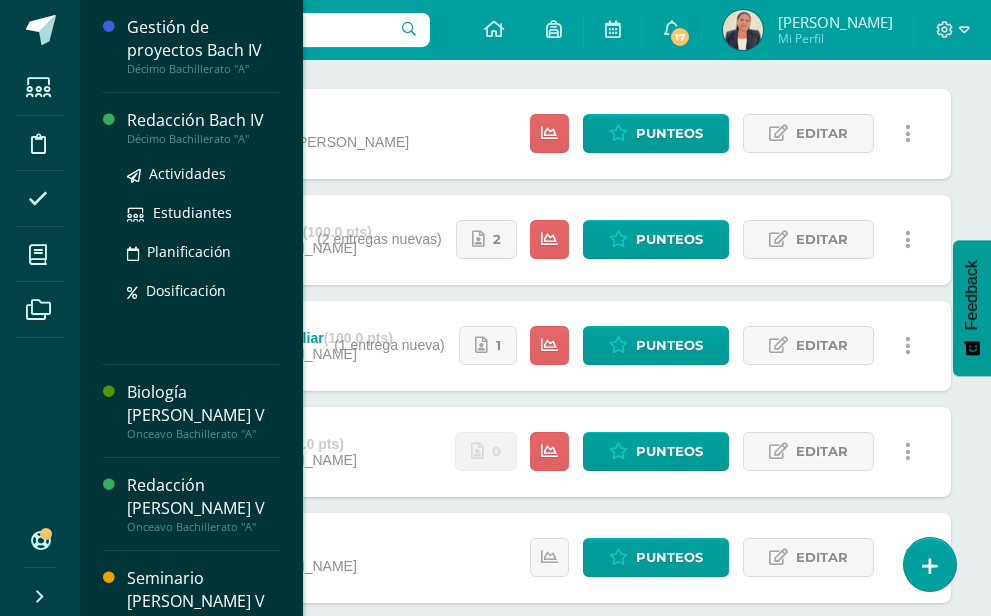 click on "Redacción  Bach IV" at bounding box center (203, 120) 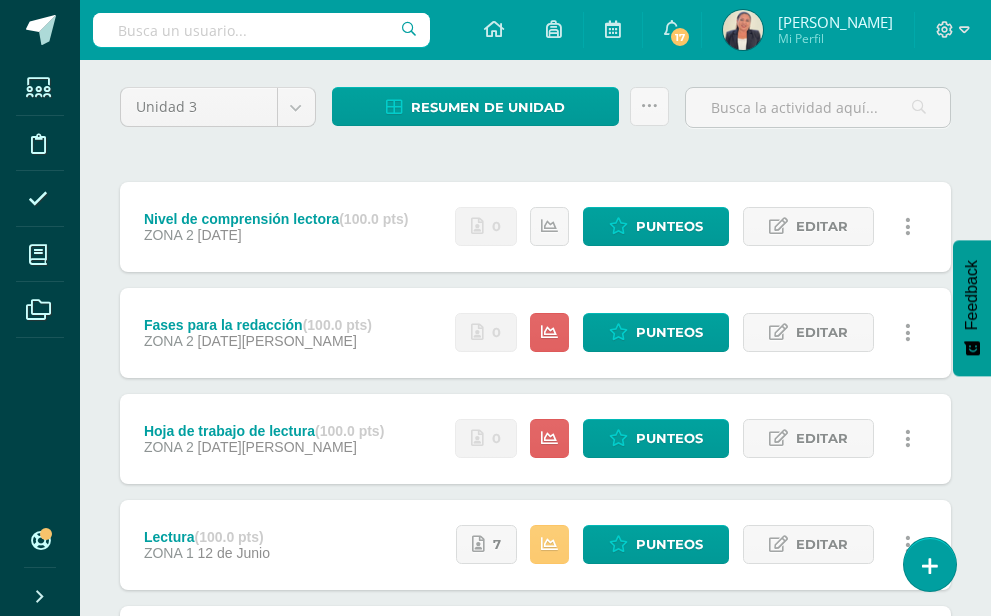 scroll, scrollTop: 185, scrollLeft: 0, axis: vertical 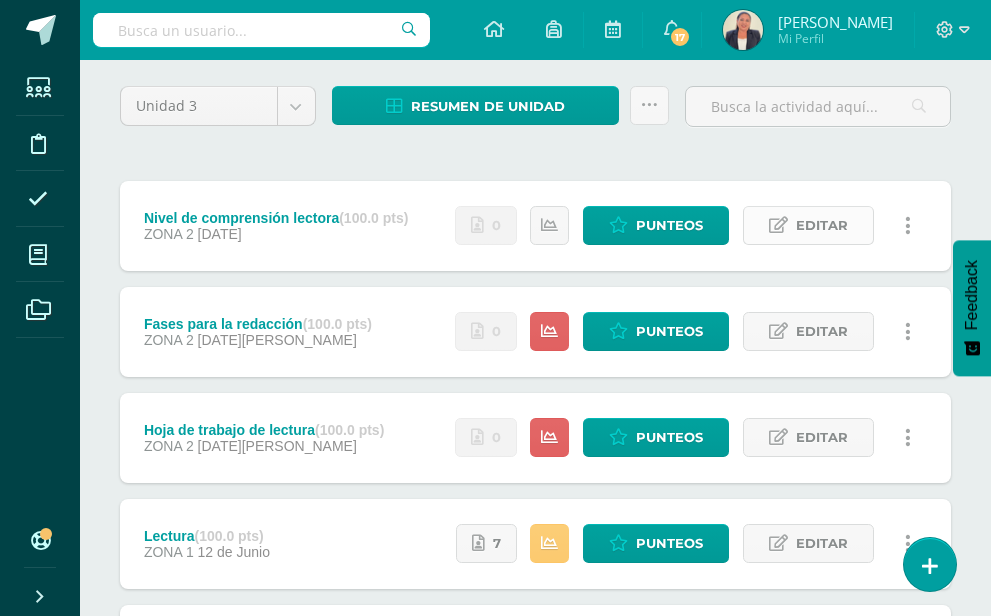 click at bounding box center [778, 225] 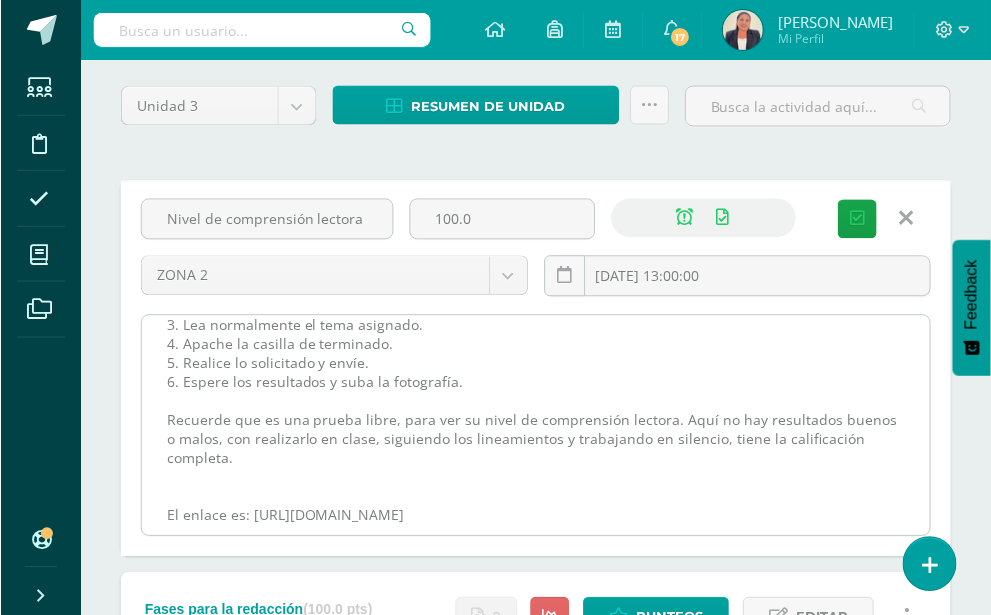 scroll, scrollTop: 152, scrollLeft: 0, axis: vertical 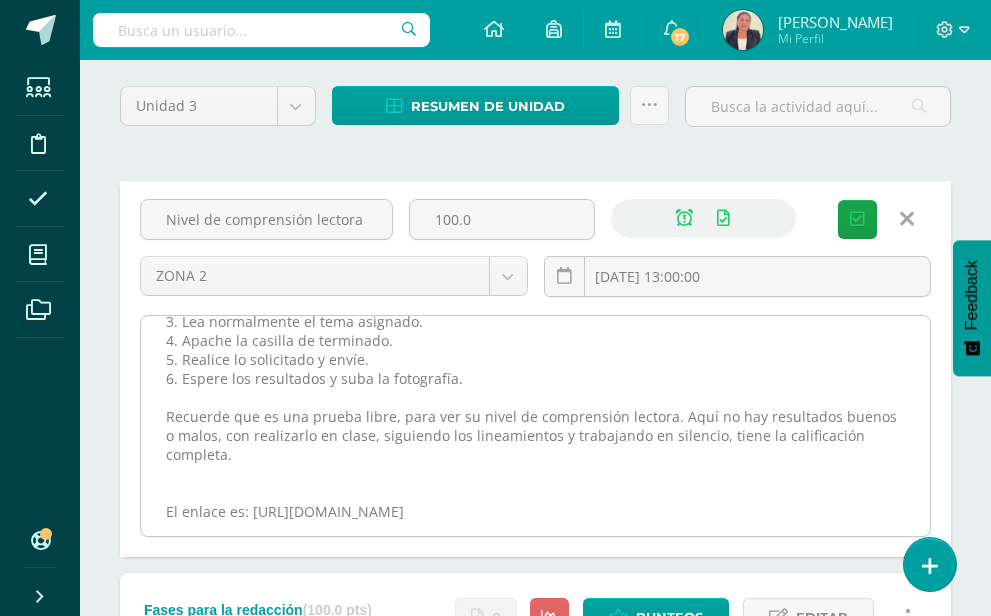 drag, startPoint x: 663, startPoint y: 511, endPoint x: 251, endPoint y: 514, distance: 412.01093 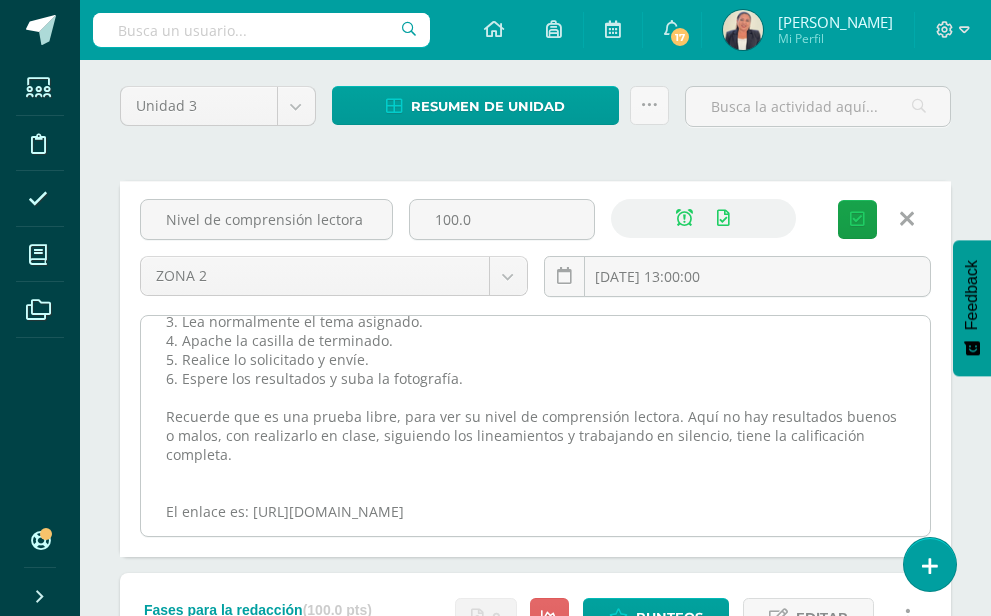 click on "Buenos días.
Mañana se tomará 10 minutos de la clase de gestión de proyectos, para identificar la cantidad de palabras que se leen por minuto, así como el nivel de comprensión. Es en clase. Al terminar debe tomar una fotografía y adjuntarla como tarea.
1. Llevar computadora.
2. Ingresar al enlace cuando se le indique y lea las instrucciones.
3. Lea normalmente el tema asignado.
4. Apache la casilla de terminado.
5. Realice lo solicitado y envíe.
6. Espere los resultados y suba la fotografía.
Recuerde que es una prueba libre, para ver su nivel de comprensión lectora. Aquí no hay resultados buenos o malos, con realizarlo en clase, siguiendo los lineamientos y trabajando en silencio, tiene la calificación completa.
El enlace es: https://lecturarapidaycomprension.com/test-de-lectura-rapida/" at bounding box center (535, 426) 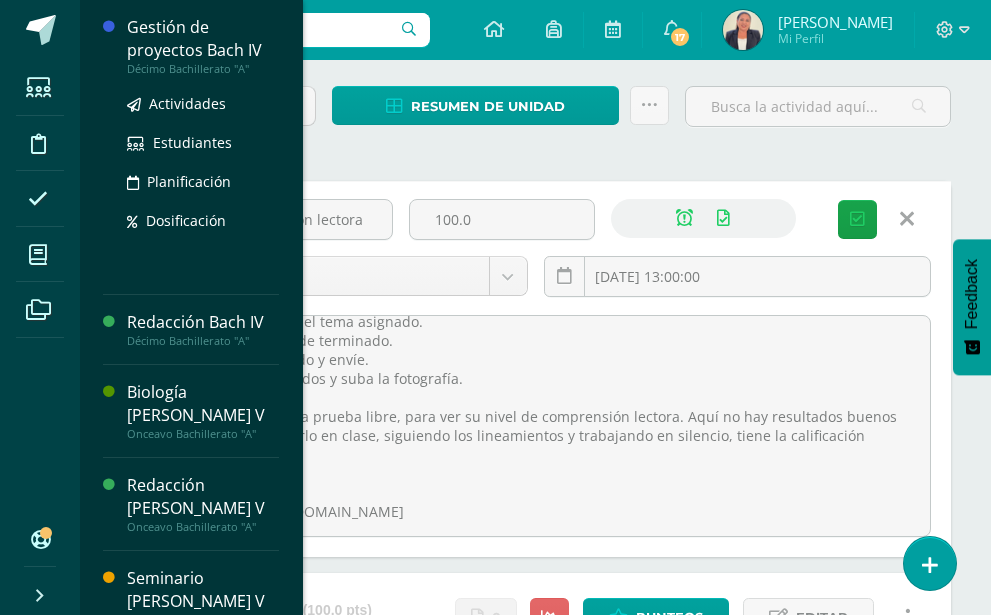 click on "Gestión de proyectos  Bach IV" at bounding box center [203, 39] 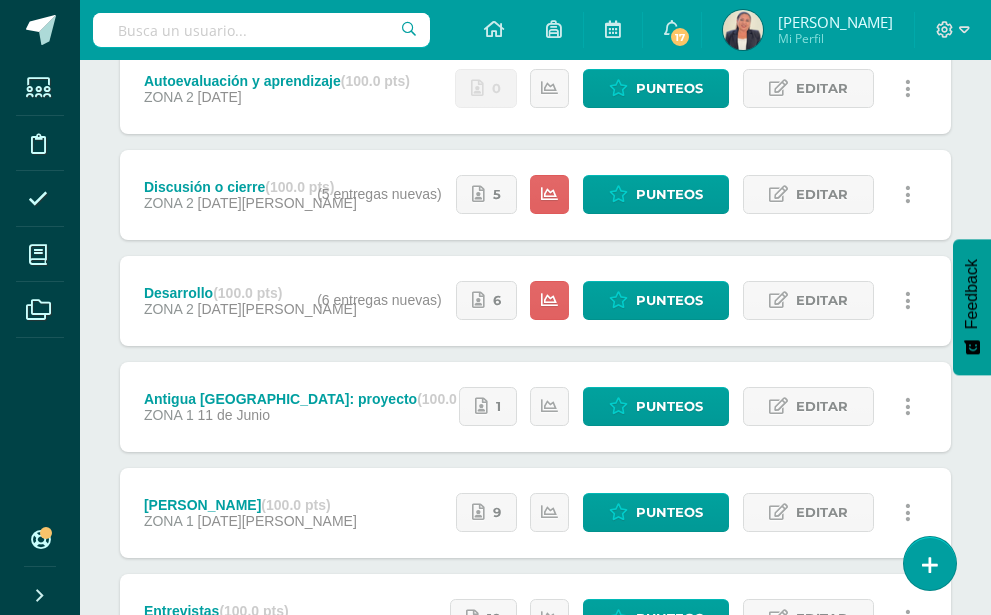 scroll, scrollTop: 646, scrollLeft: 0, axis: vertical 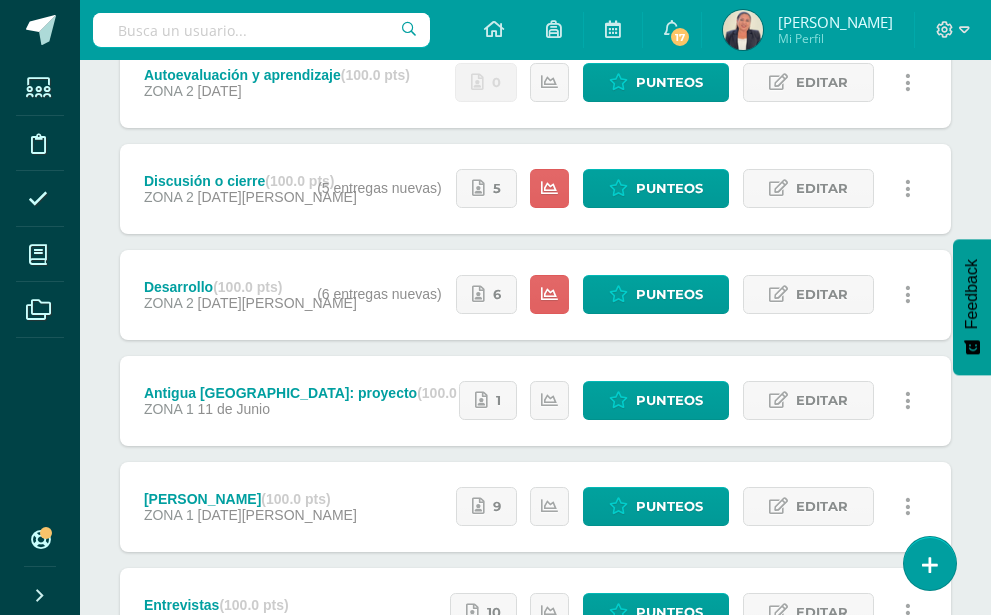 click on "Discusión o cierre  (100.0 pts)" at bounding box center [250, 181] 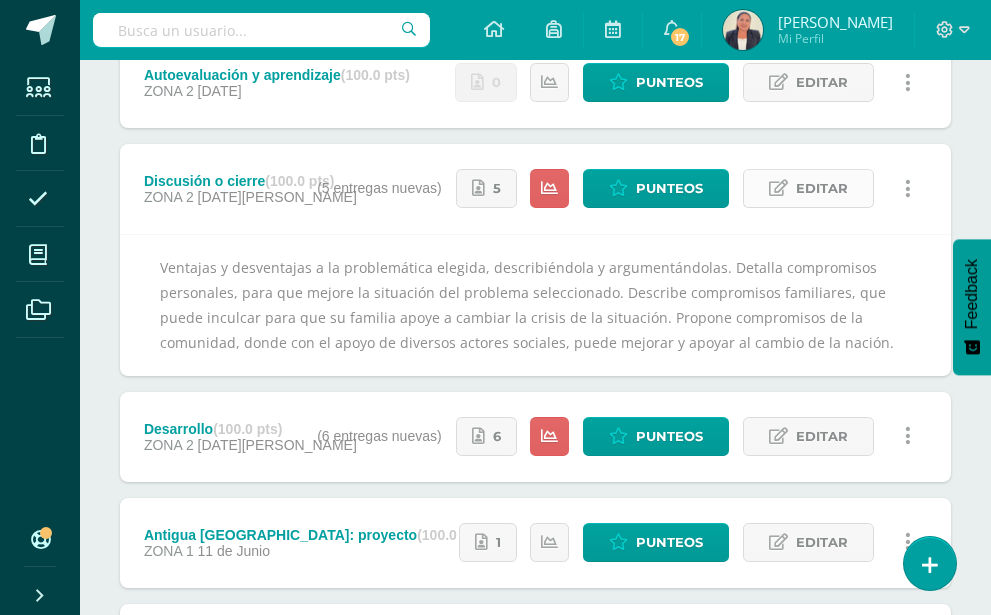 click on "Editar" at bounding box center [822, 188] 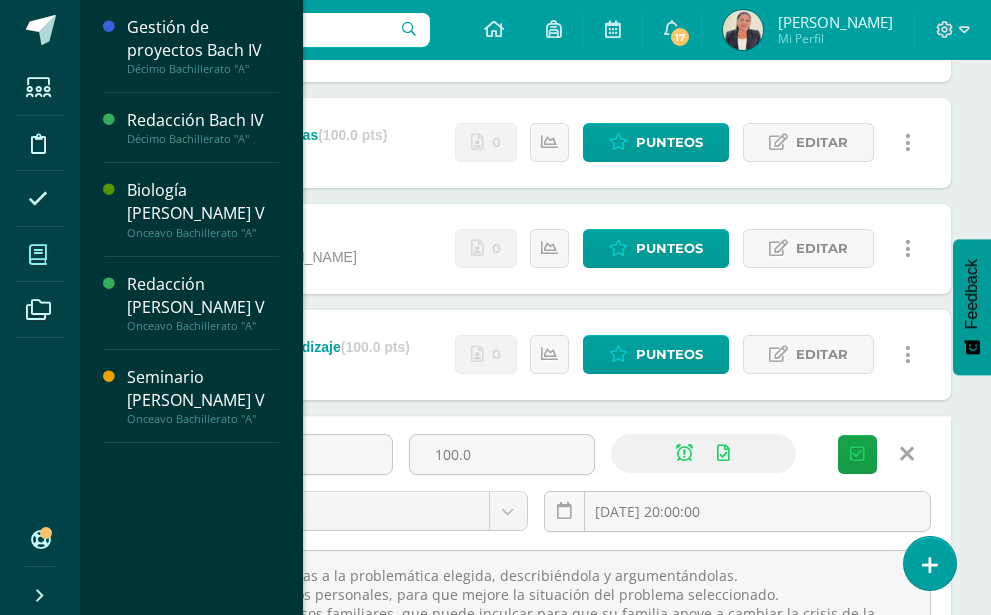 scroll, scrollTop: 369, scrollLeft: 0, axis: vertical 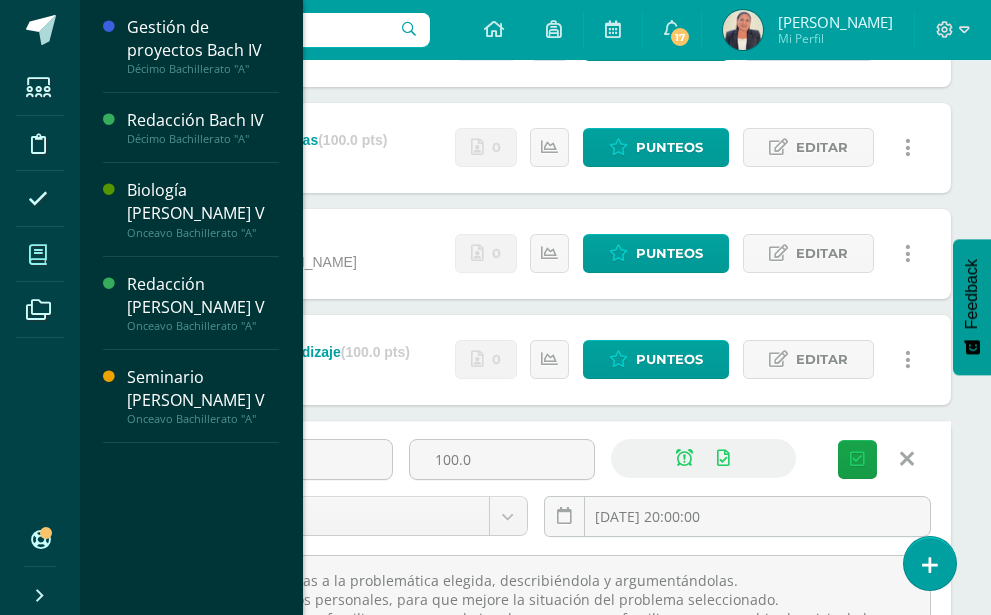 click at bounding box center (38, 255) 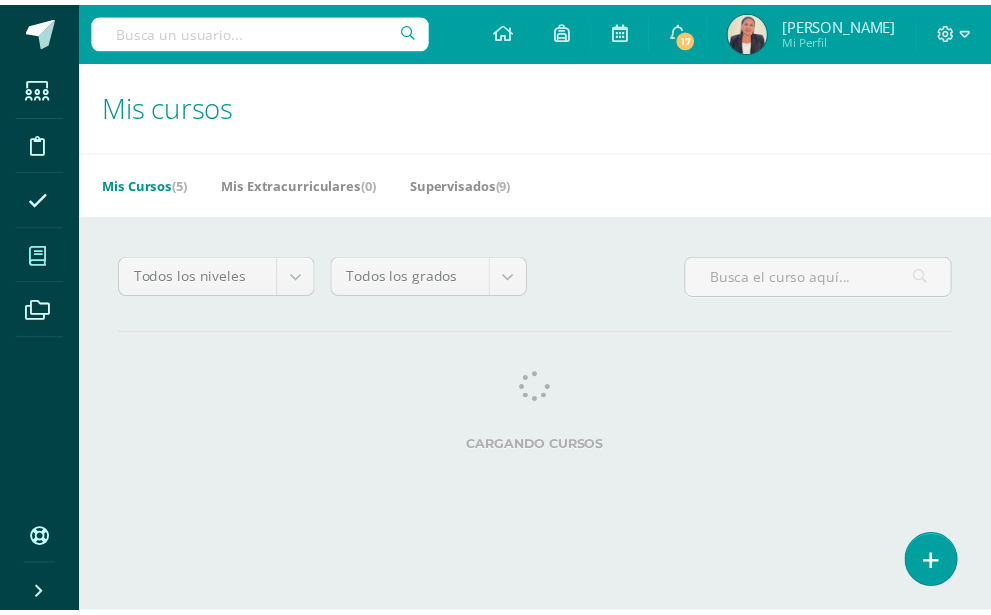 scroll, scrollTop: 0, scrollLeft: 0, axis: both 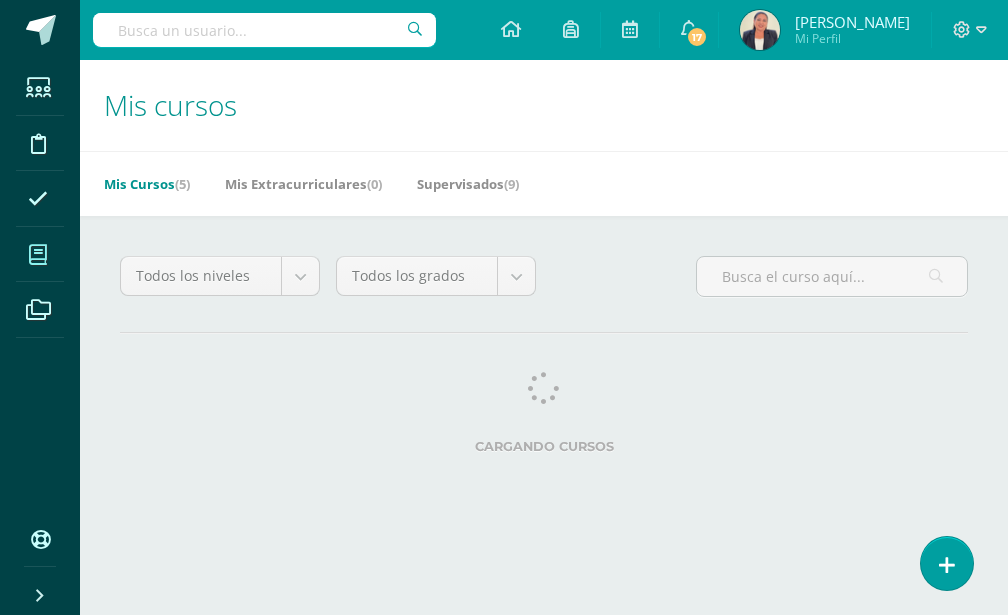 click on "Mis cursos" at bounding box center (544, 105) 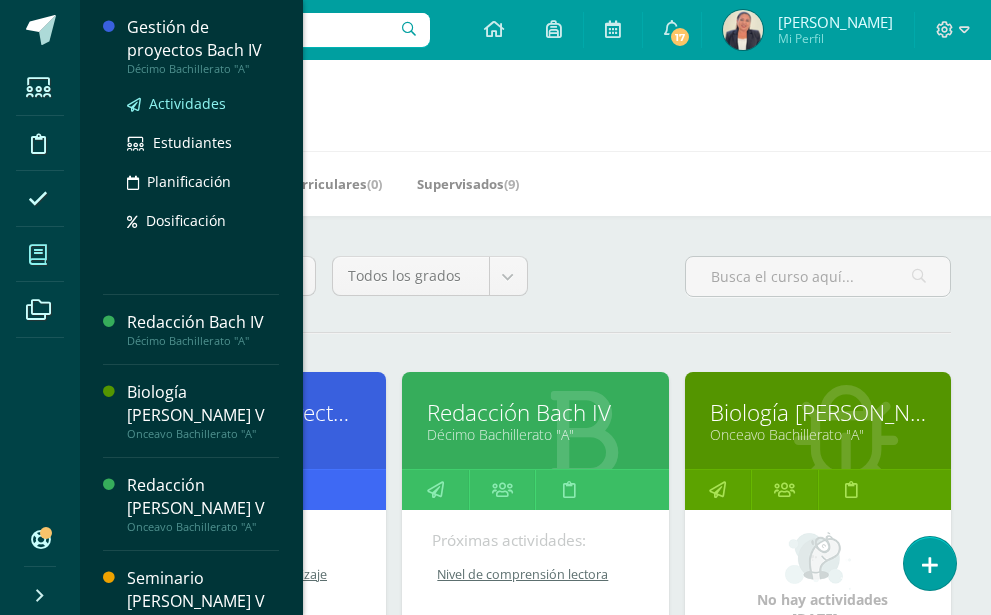 click on "Actividades" at bounding box center (187, 103) 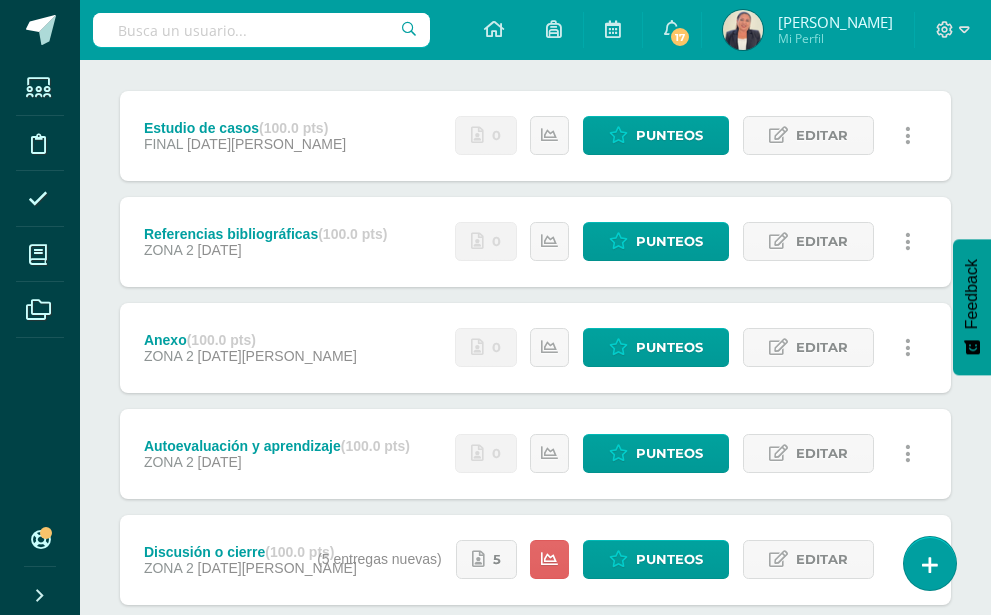 scroll, scrollTop: 277, scrollLeft: 0, axis: vertical 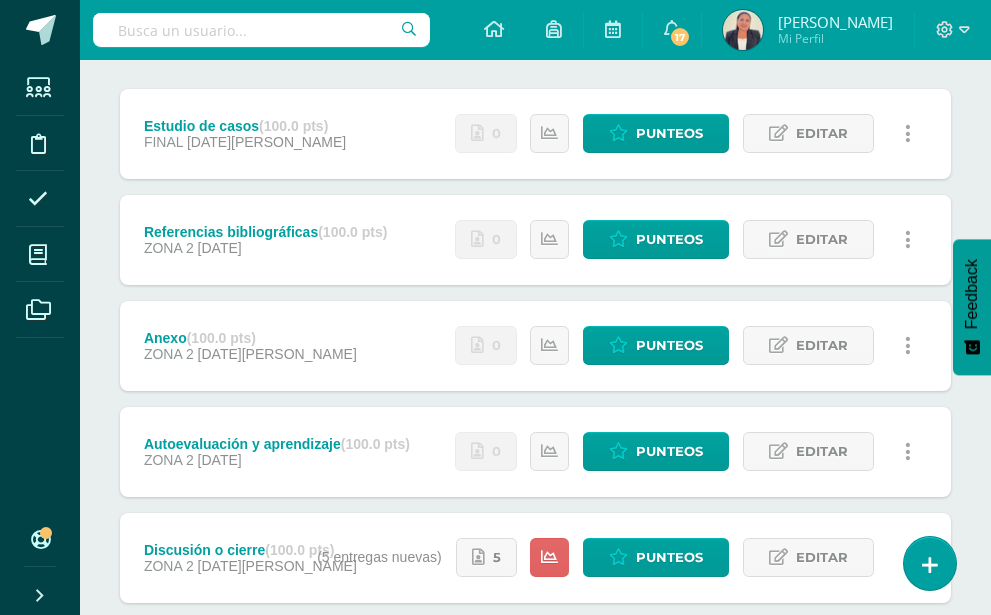 click on "Autoevaluación y aprendizaje  (100.0 pts)" at bounding box center [277, 444] 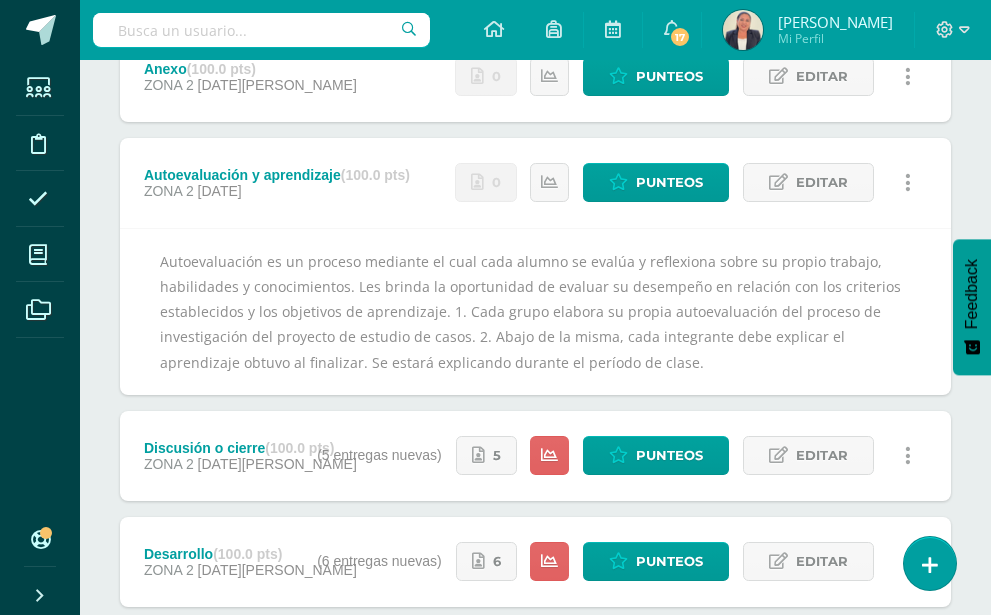 scroll, scrollTop: 554, scrollLeft: 0, axis: vertical 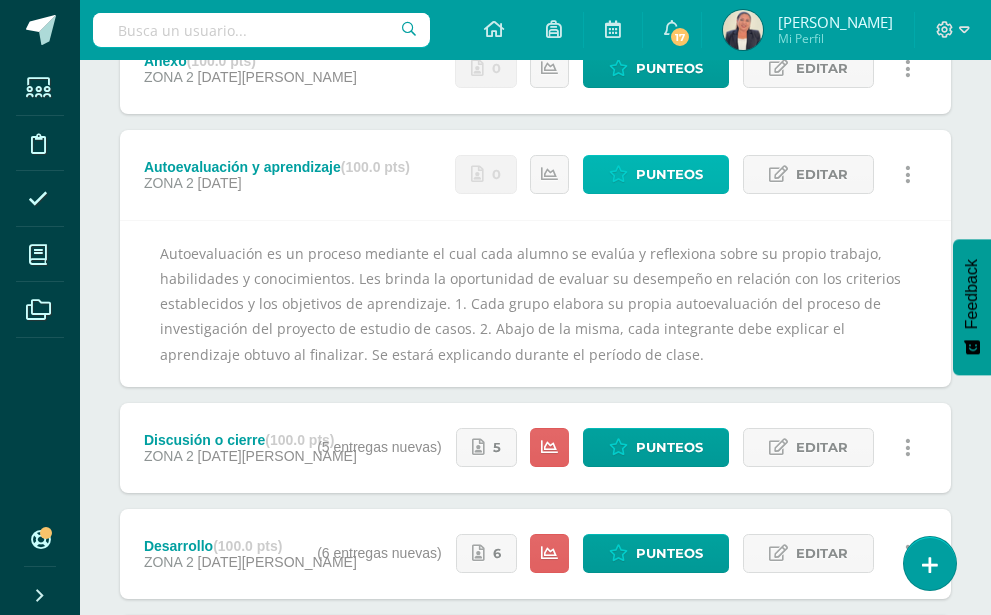 click on "Punteos" at bounding box center (669, 174) 